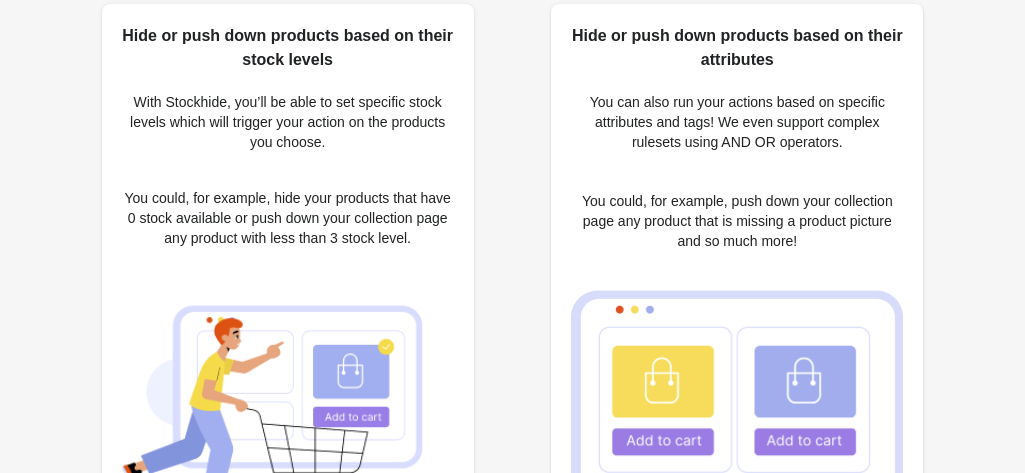 scroll, scrollTop: 0, scrollLeft: 0, axis: both 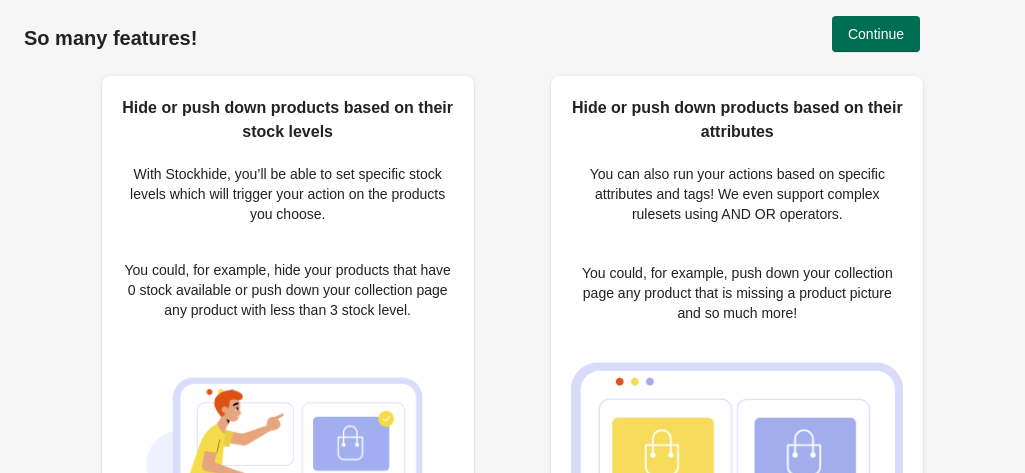 click on "Continue" at bounding box center (876, 34) 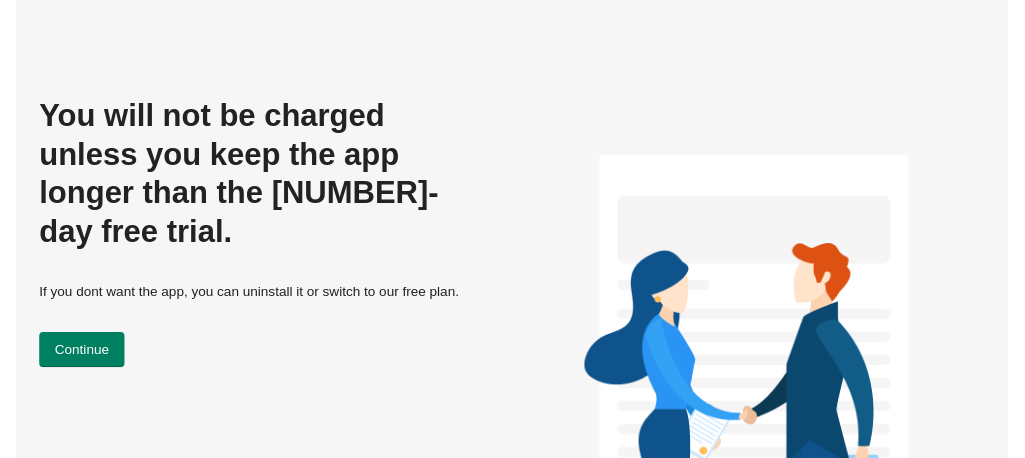 scroll, scrollTop: 0, scrollLeft: 0, axis: both 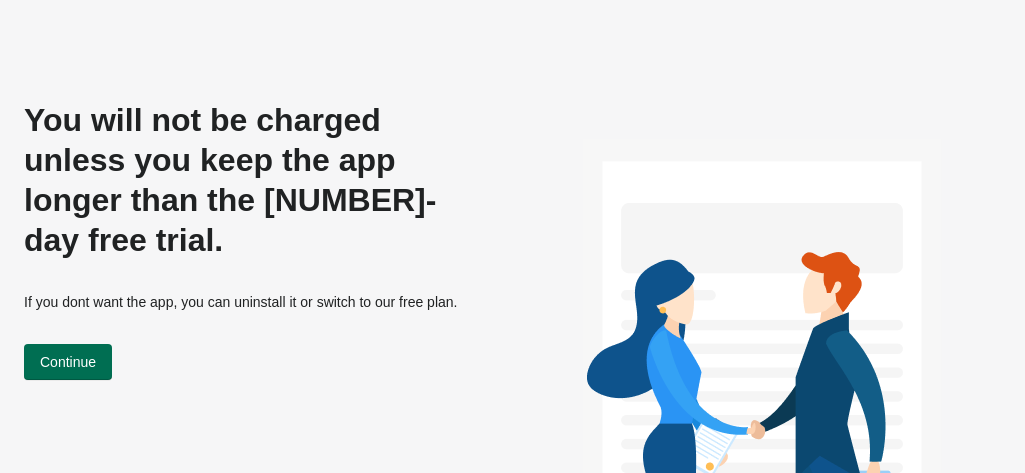 click on "Continue" at bounding box center [68, 362] 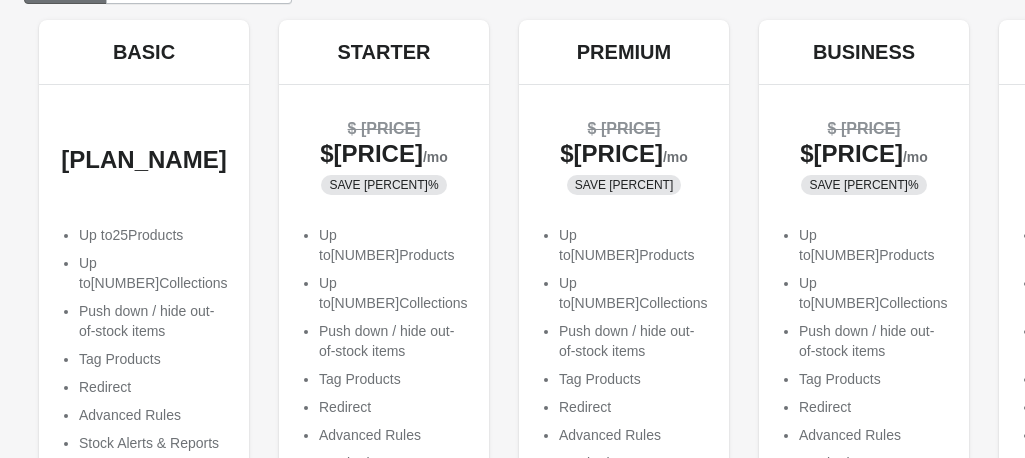 scroll, scrollTop: 300, scrollLeft: 0, axis: vertical 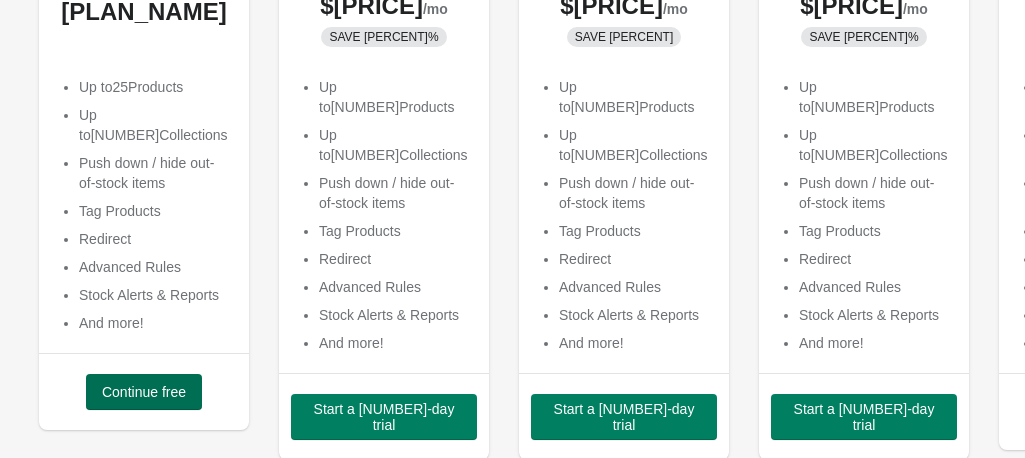 click on "Continue free" at bounding box center [144, 392] 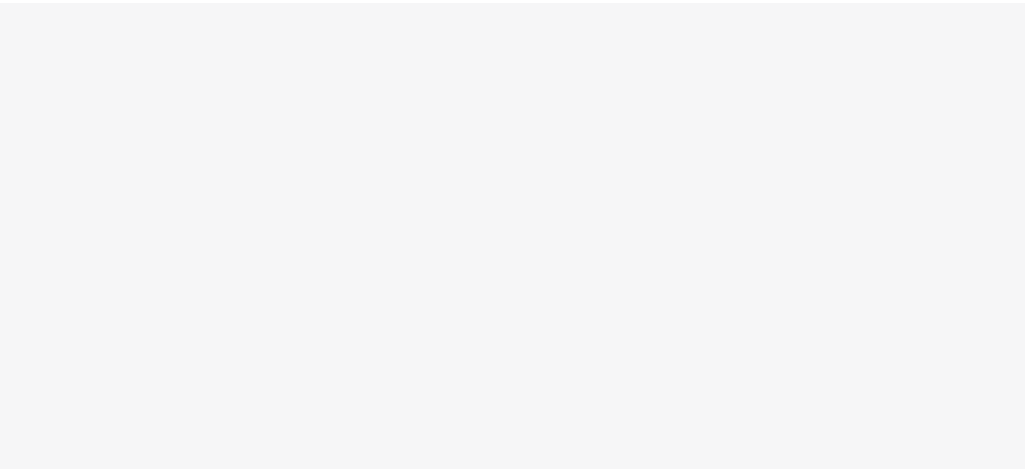 scroll, scrollTop: 0, scrollLeft: 0, axis: both 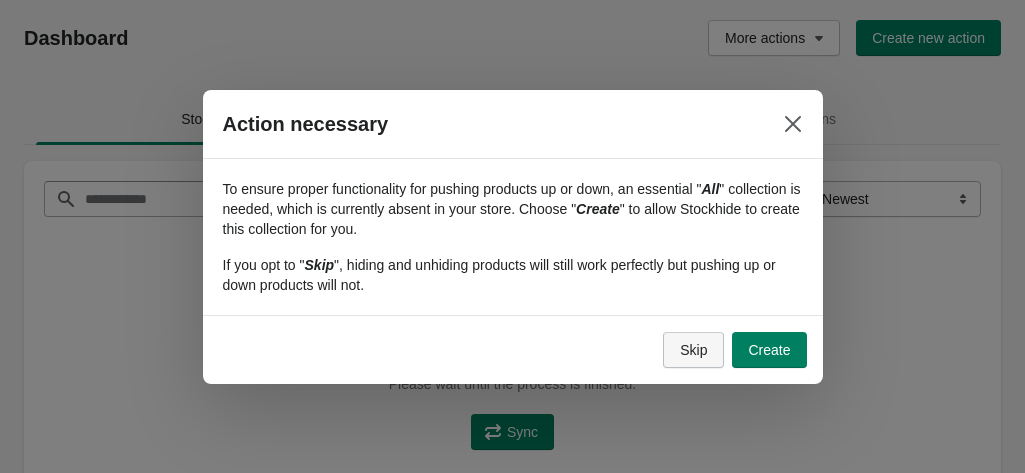click on "Skip" at bounding box center [693, 350] 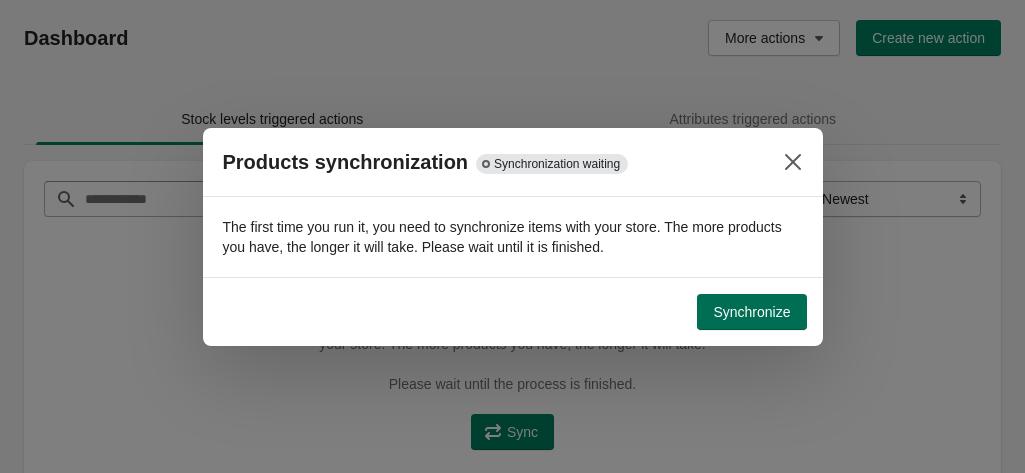 click on "Synchronize" at bounding box center (751, 312) 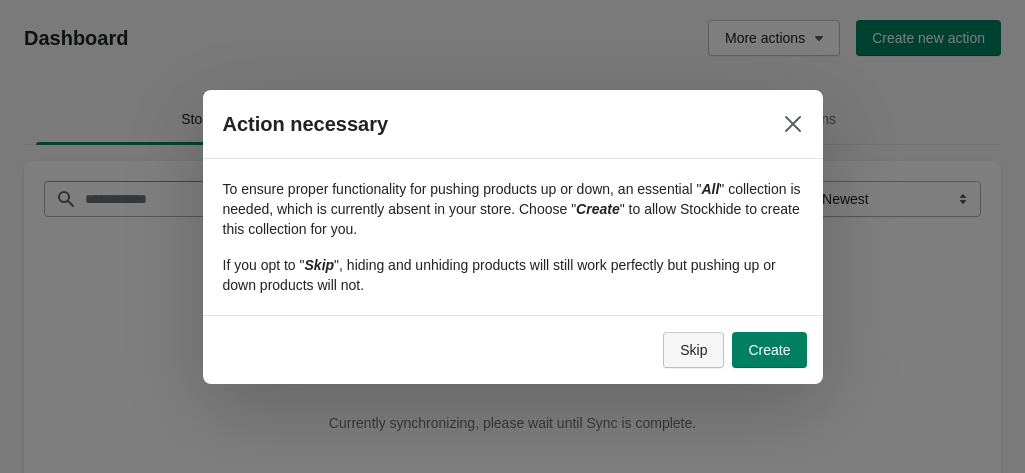 click on "Skip" at bounding box center (693, 350) 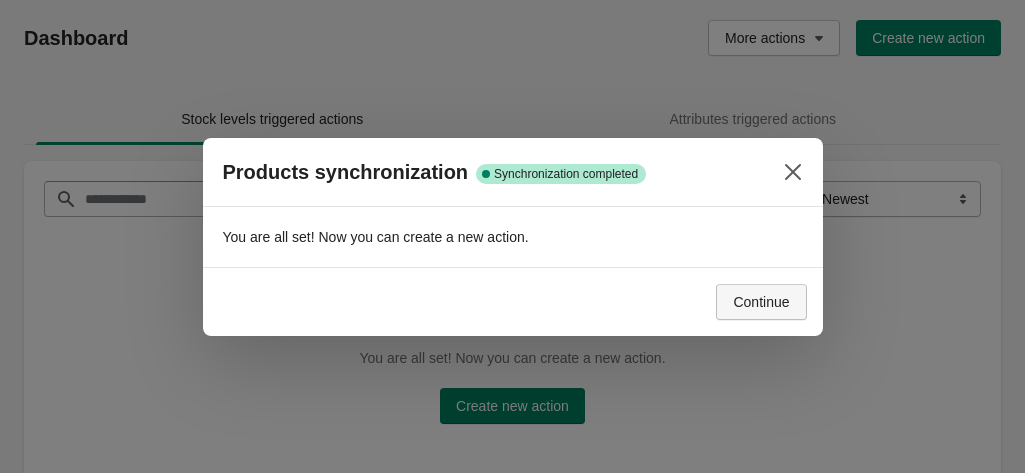 click on "Continue" at bounding box center (761, 302) 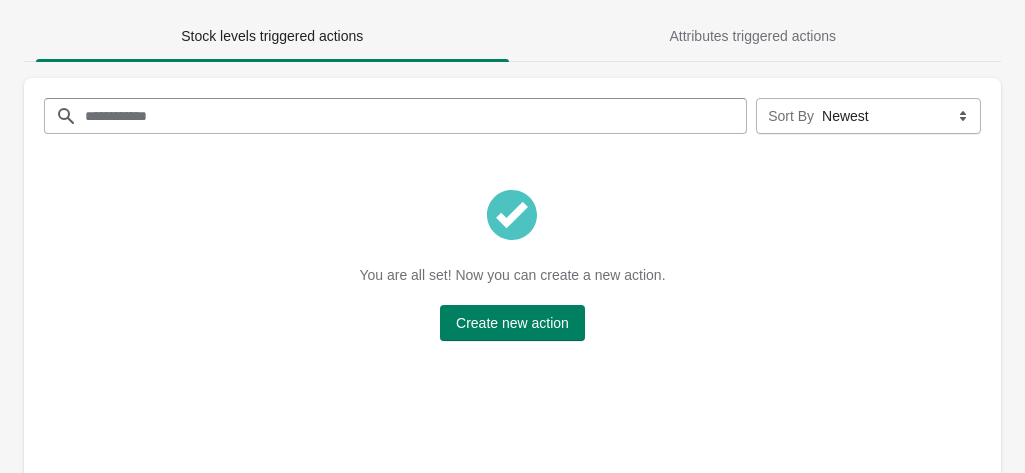 scroll, scrollTop: 100, scrollLeft: 0, axis: vertical 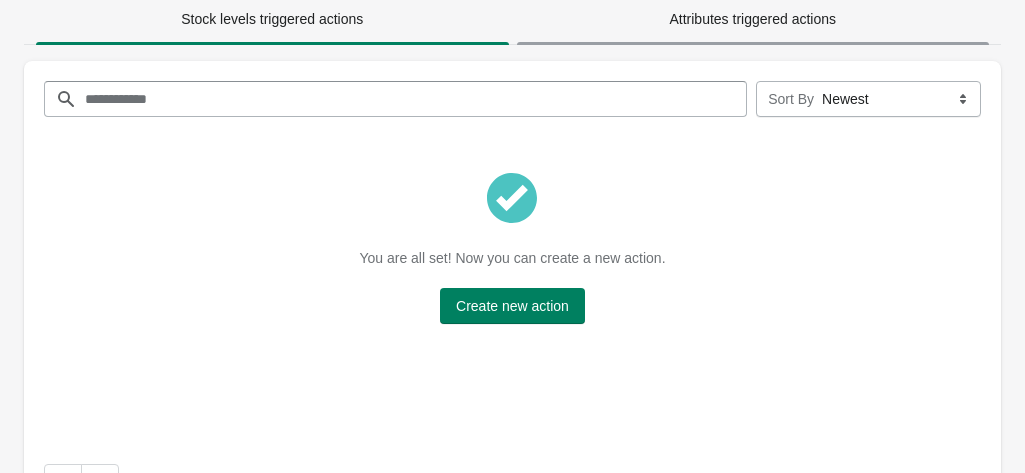 click on "Attributes triggered actions" at bounding box center [752, 19] 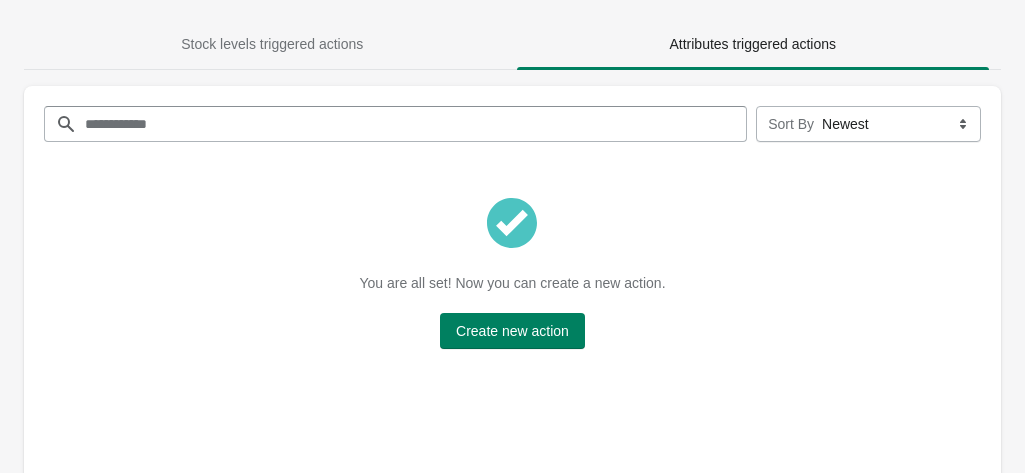 scroll, scrollTop: 45, scrollLeft: 0, axis: vertical 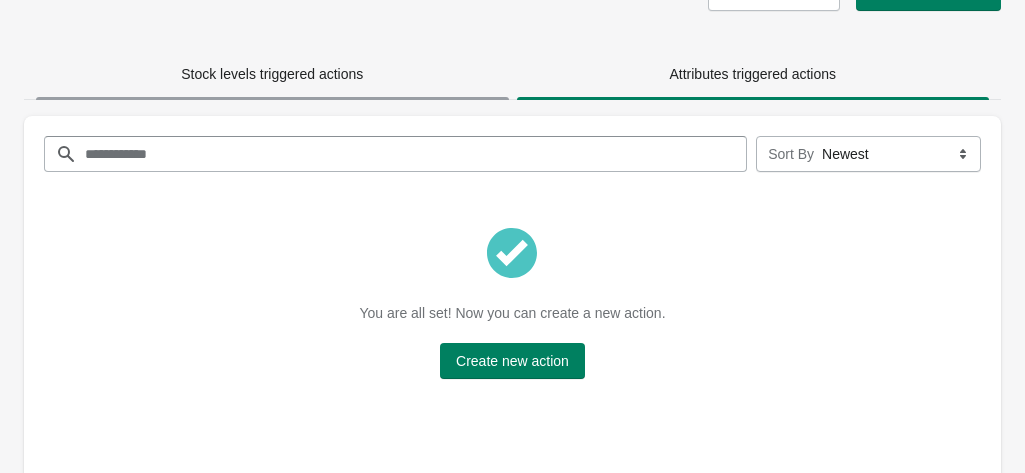 click on "Stock levels triggered actions" at bounding box center [272, 74] 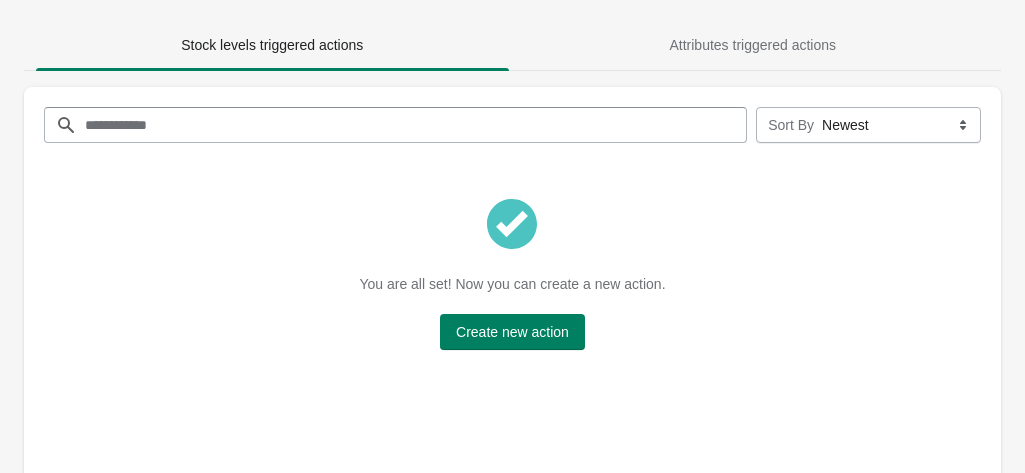 scroll, scrollTop: 100, scrollLeft: 0, axis: vertical 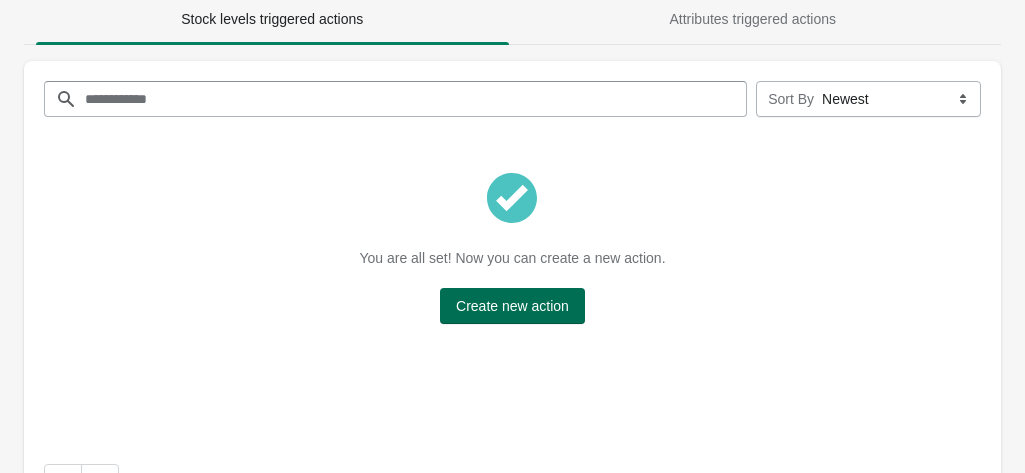 click on "Create new action" at bounding box center [512, 306] 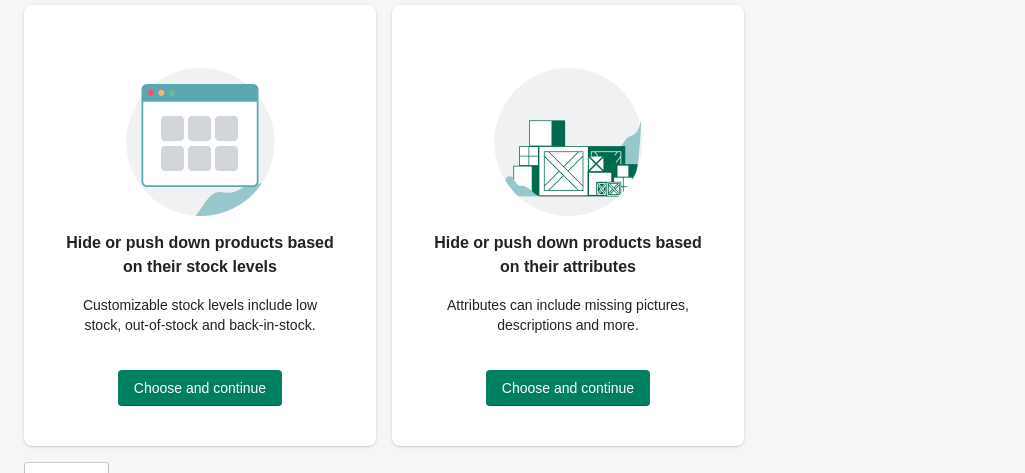 scroll, scrollTop: 173, scrollLeft: 0, axis: vertical 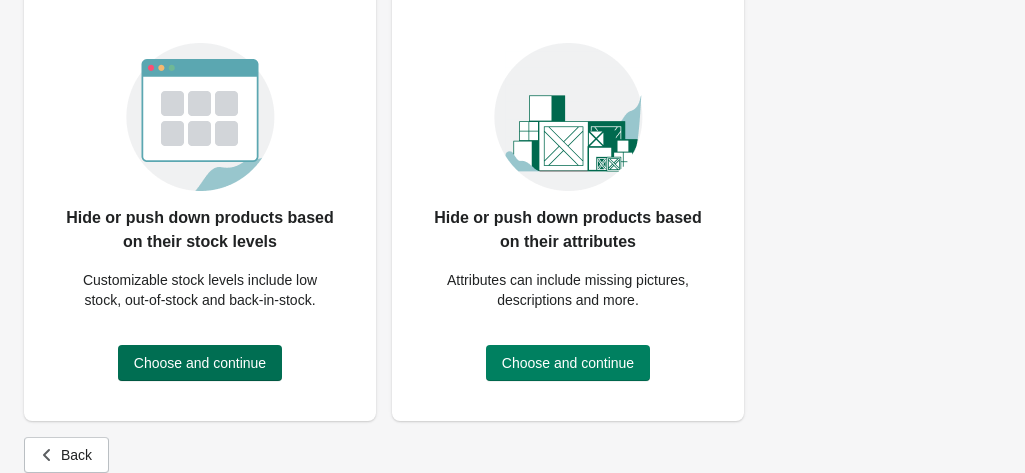 click on "Choose and continue" at bounding box center [200, 363] 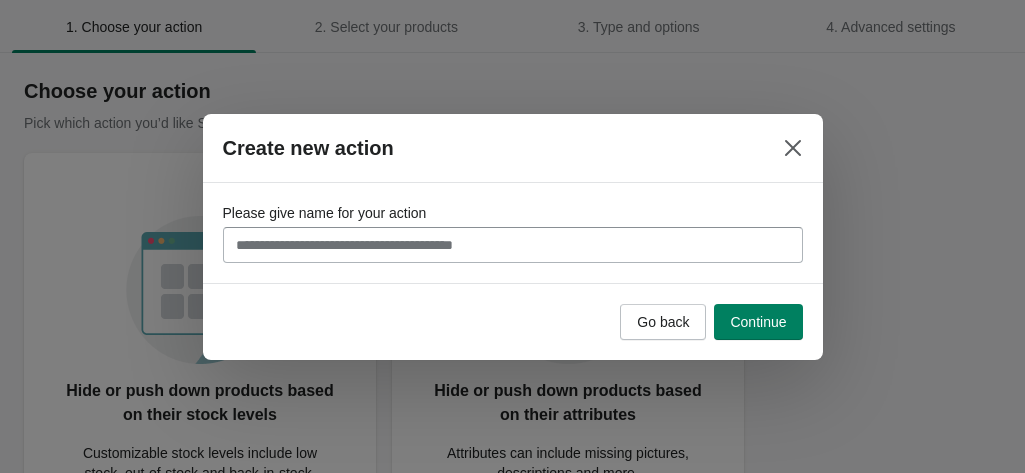 scroll, scrollTop: 173, scrollLeft: 0, axis: vertical 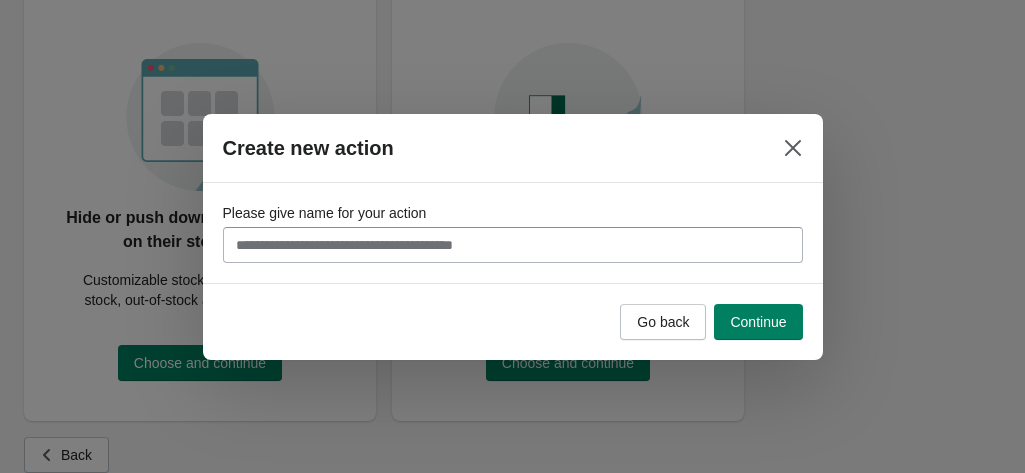 click on "Please give name for your action" at bounding box center [513, 245] 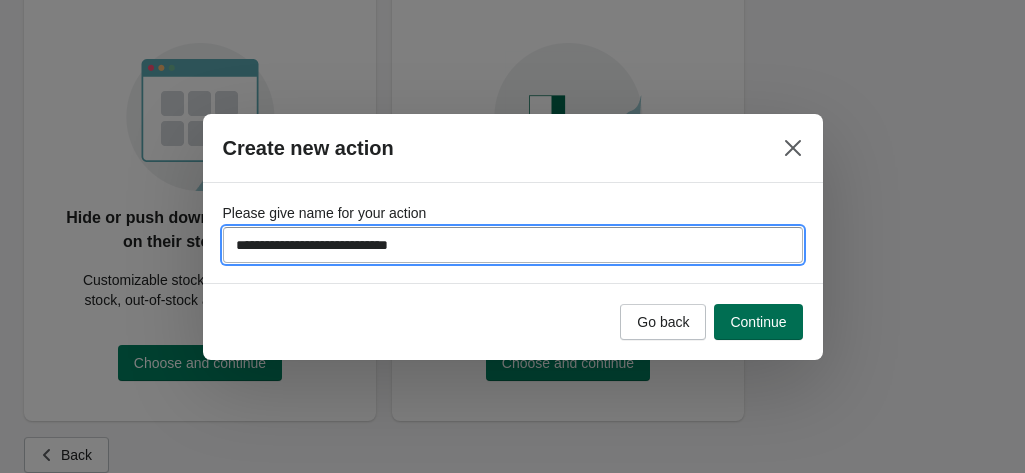 type on "**********" 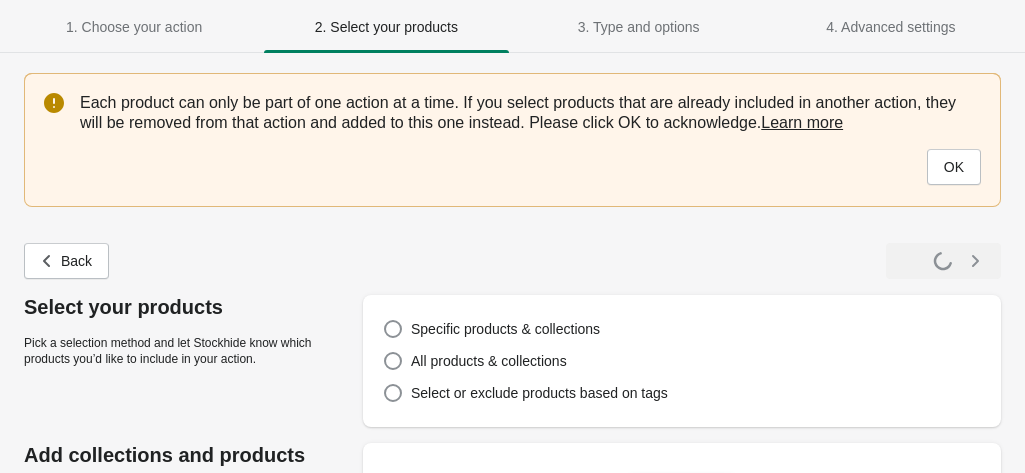 scroll, scrollTop: 291, scrollLeft: 0, axis: vertical 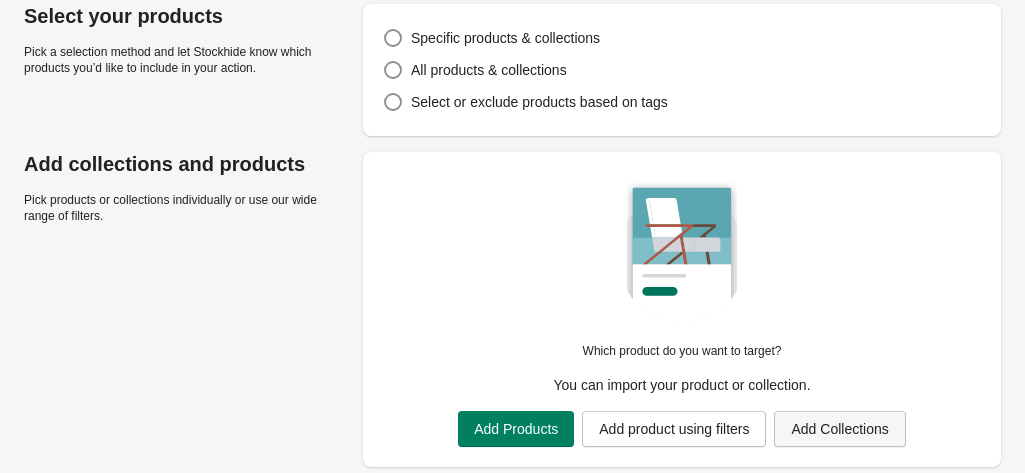 click on "Add Collections" at bounding box center (839, 429) 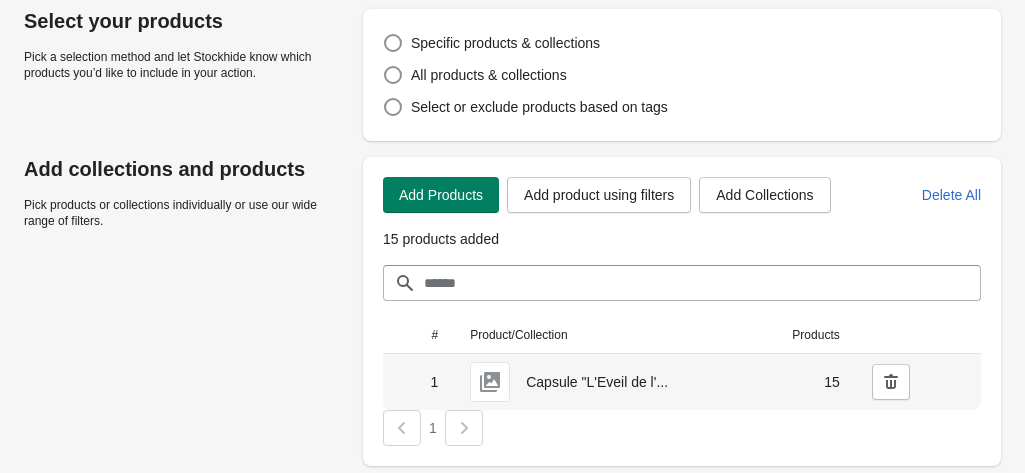 scroll, scrollTop: 1, scrollLeft: 0, axis: vertical 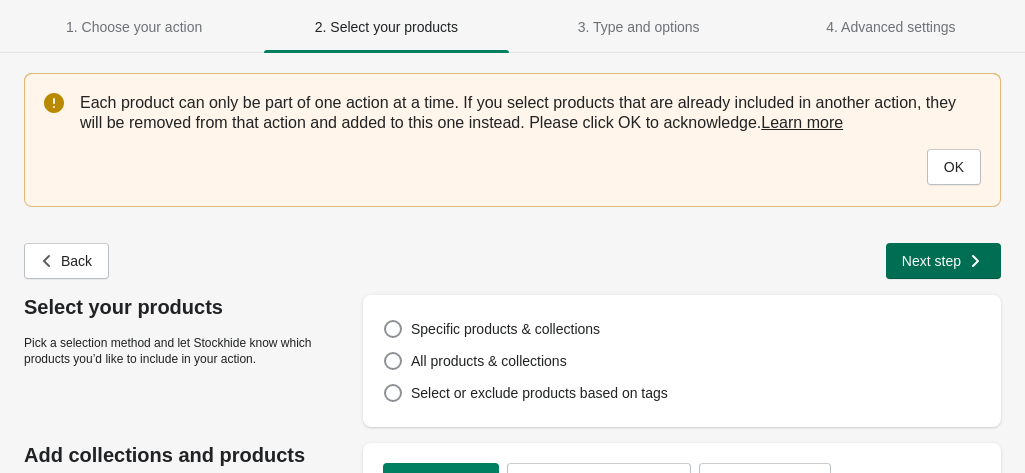 click on "Next step" at bounding box center [931, 261] 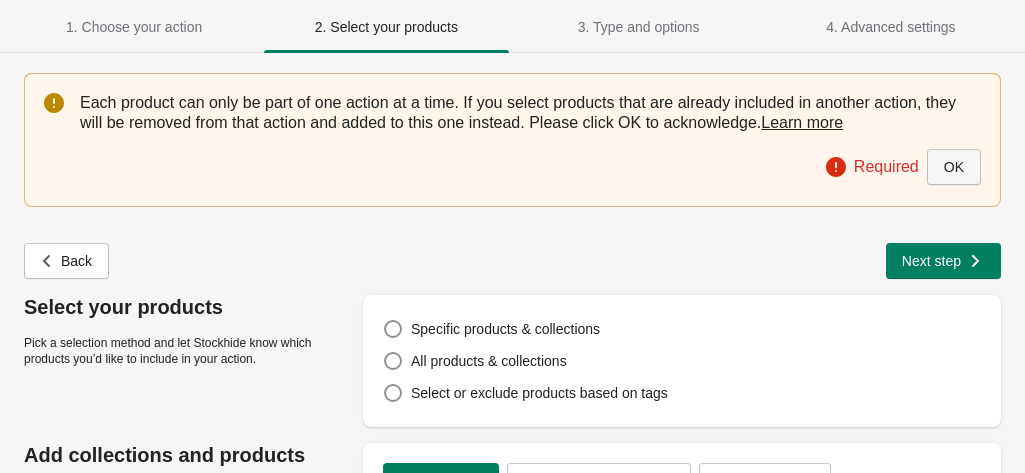 click on "OK" at bounding box center (954, 167) 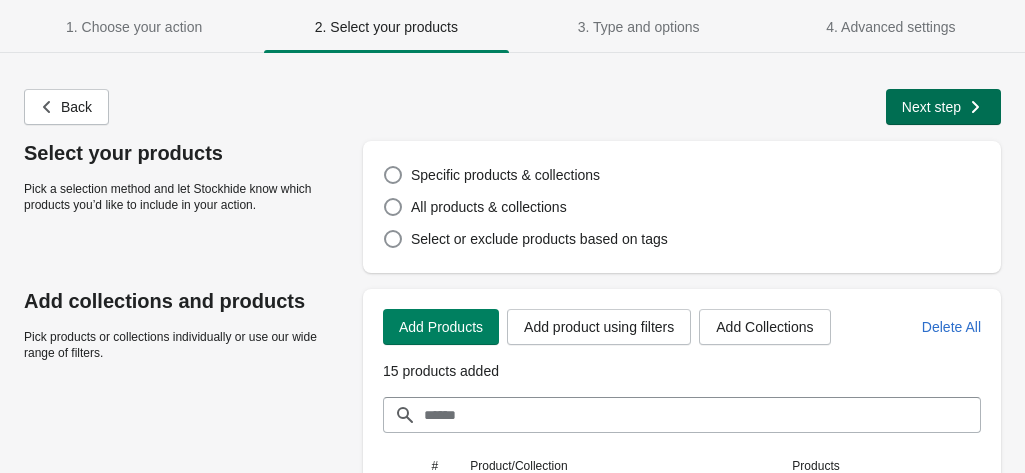 click on "Next step" at bounding box center [931, 107] 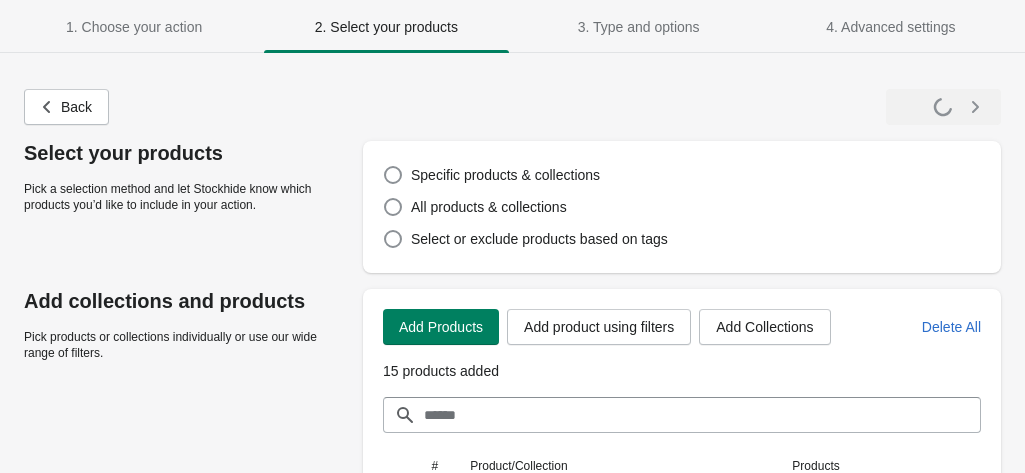 select on "**********" 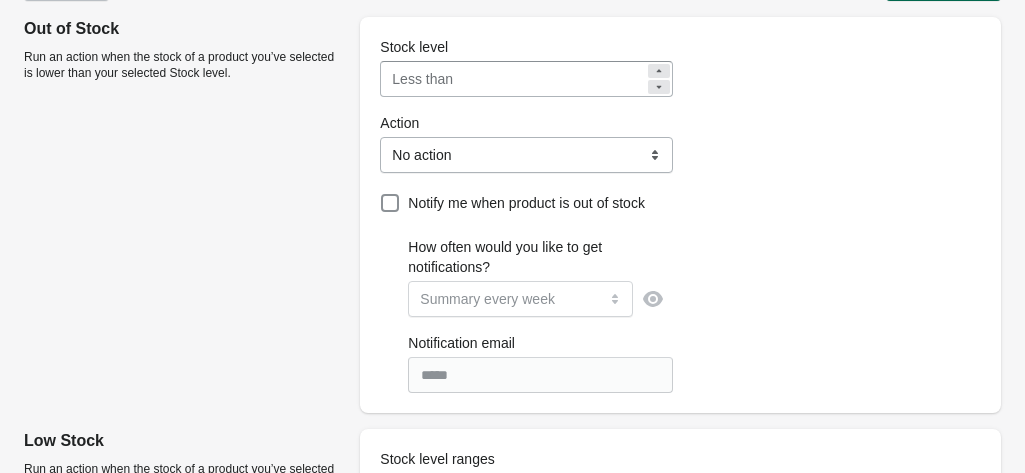 scroll, scrollTop: 100, scrollLeft: 0, axis: vertical 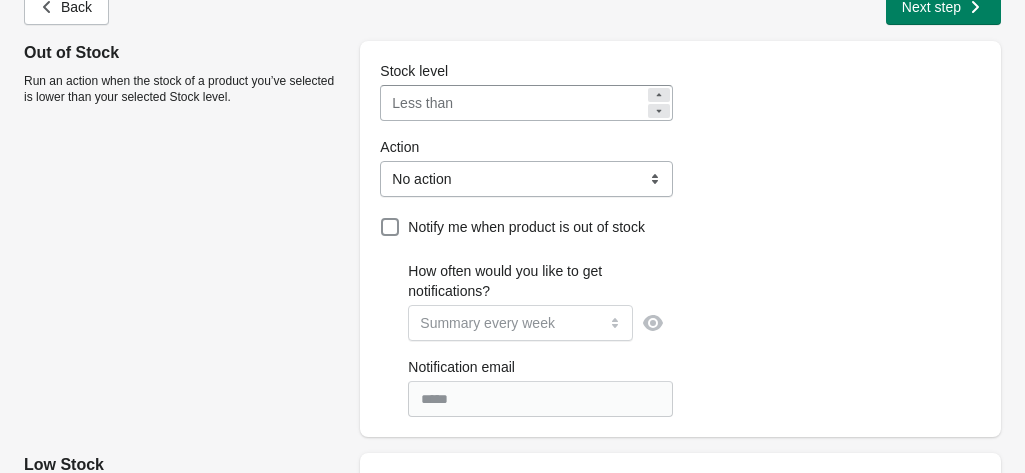 click 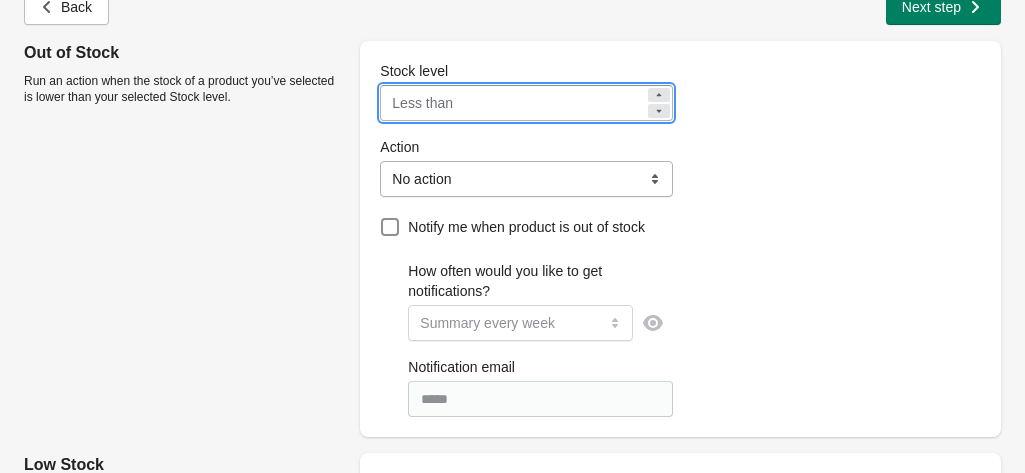 click on "**********" at bounding box center (526, 179) 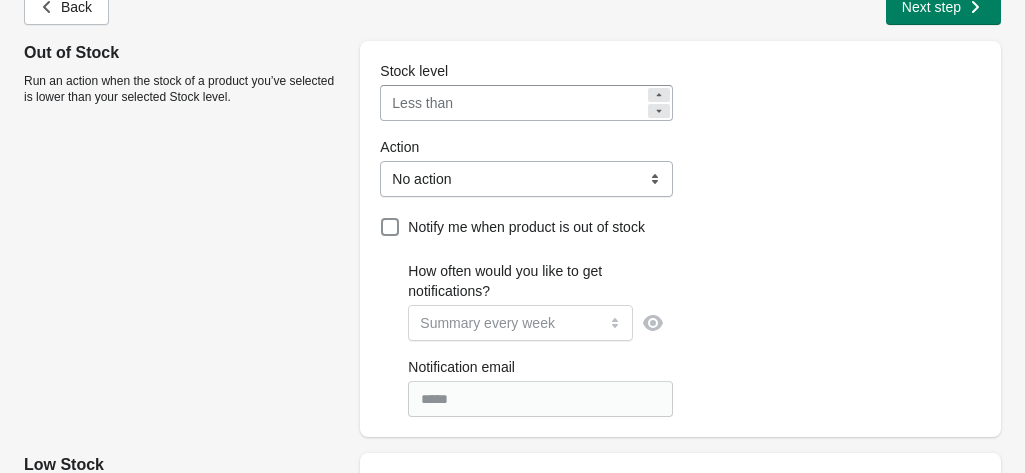 click on "**********" at bounding box center (680, 239) 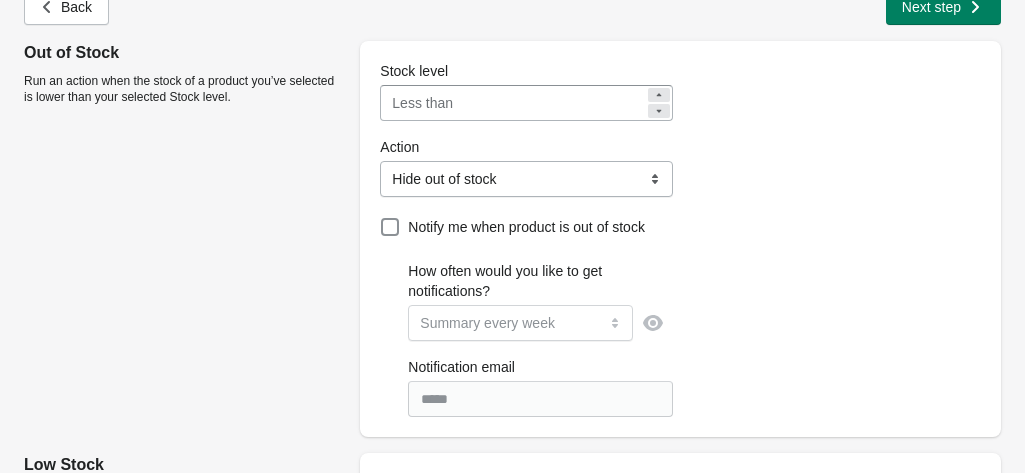 click on "**********" at bounding box center (526, 179) 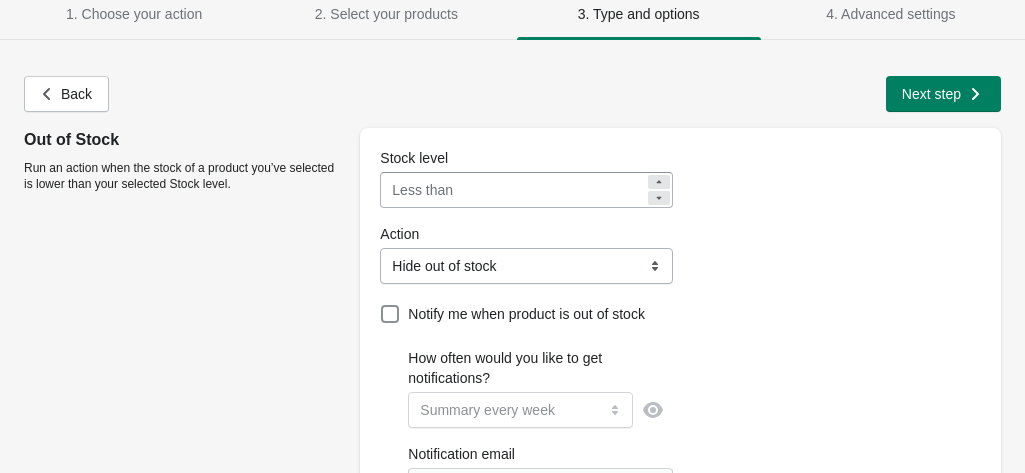 scroll, scrollTop: 0, scrollLeft: 0, axis: both 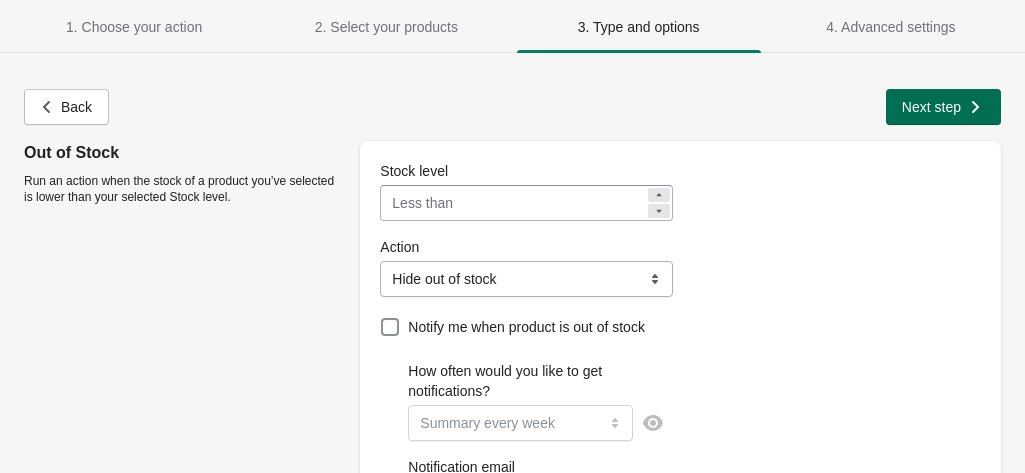 click on "Next step" at bounding box center [931, 107] 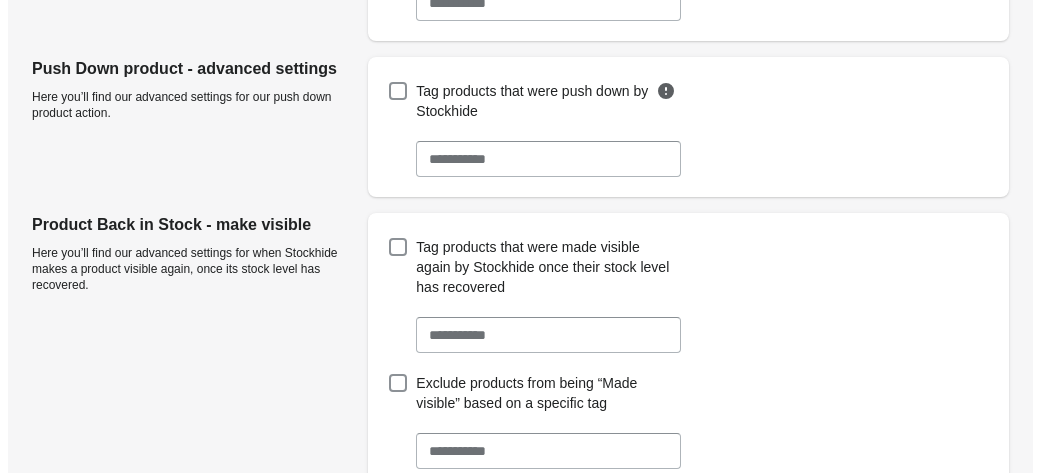 scroll, scrollTop: 0, scrollLeft: 0, axis: both 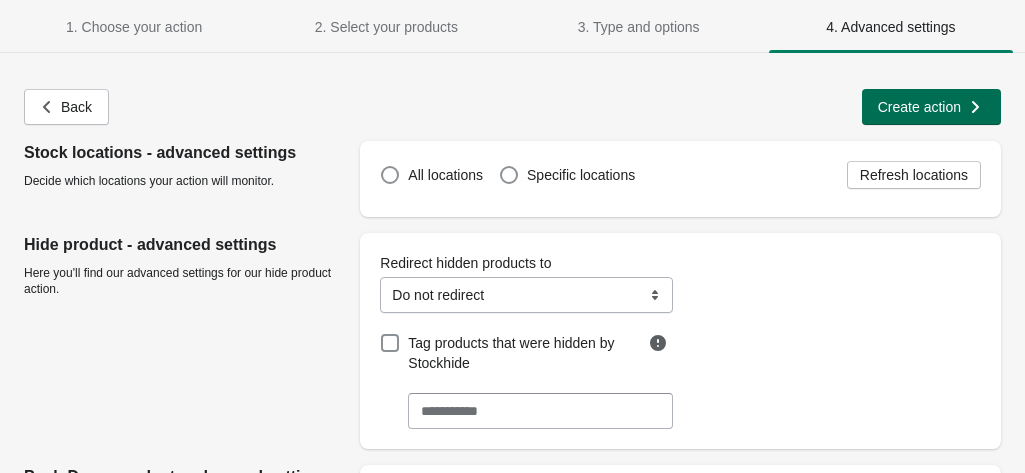 click on "Create action" at bounding box center [919, 107] 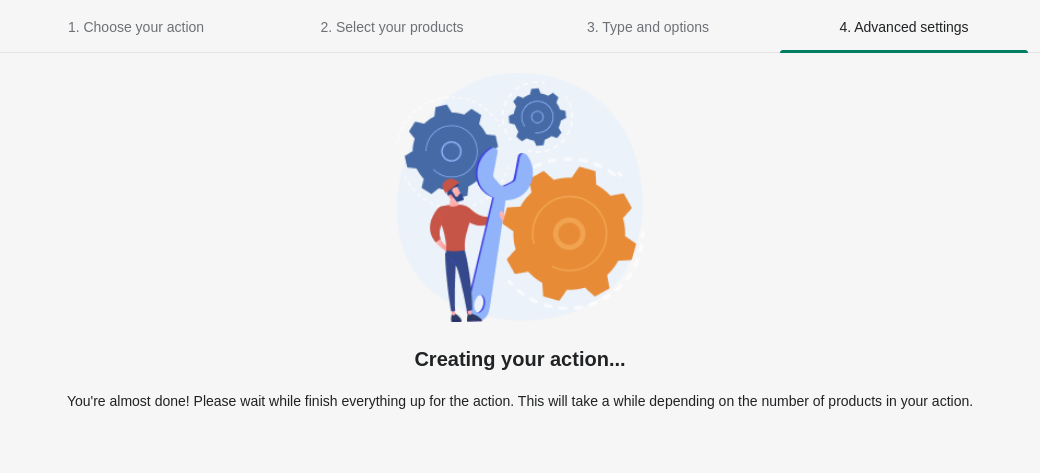 scroll, scrollTop: 0, scrollLeft: 0, axis: both 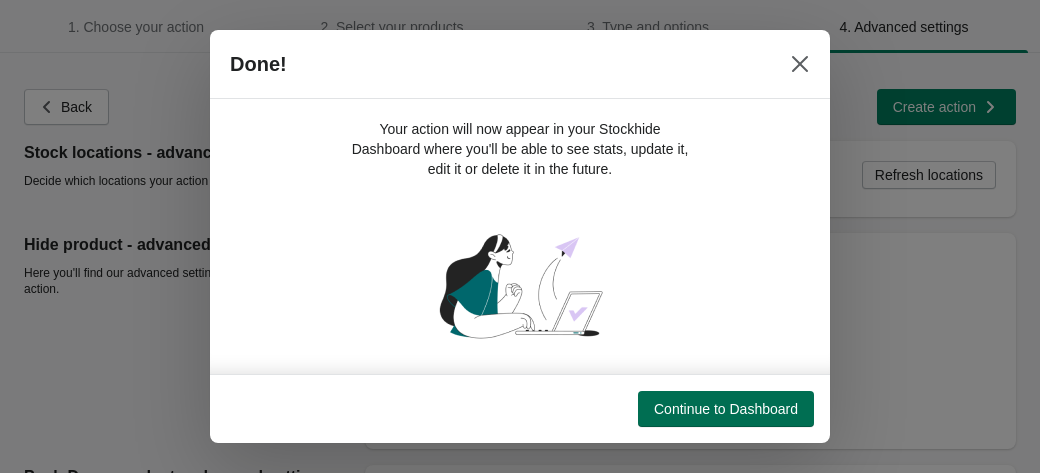 click on "Continue to Dashboard" at bounding box center (726, 409) 